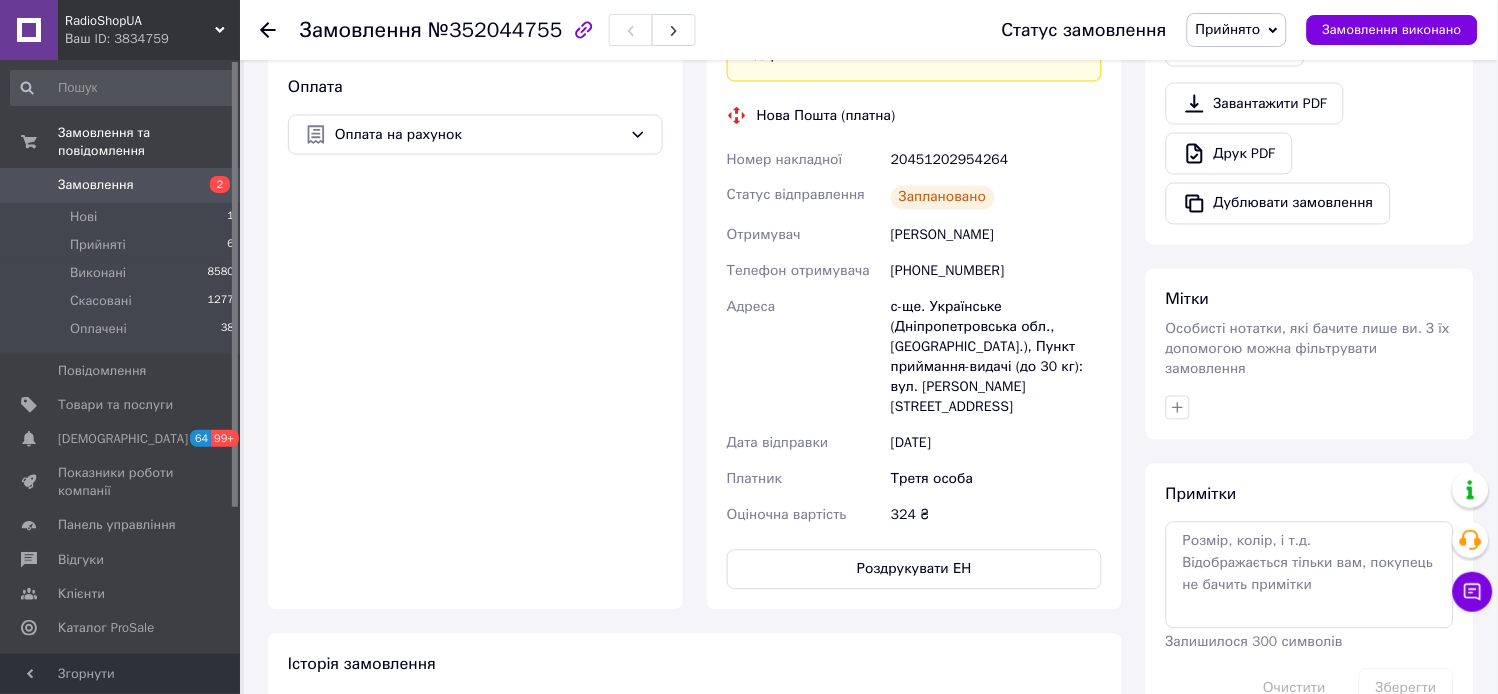 scroll, scrollTop: 666, scrollLeft: 0, axis: vertical 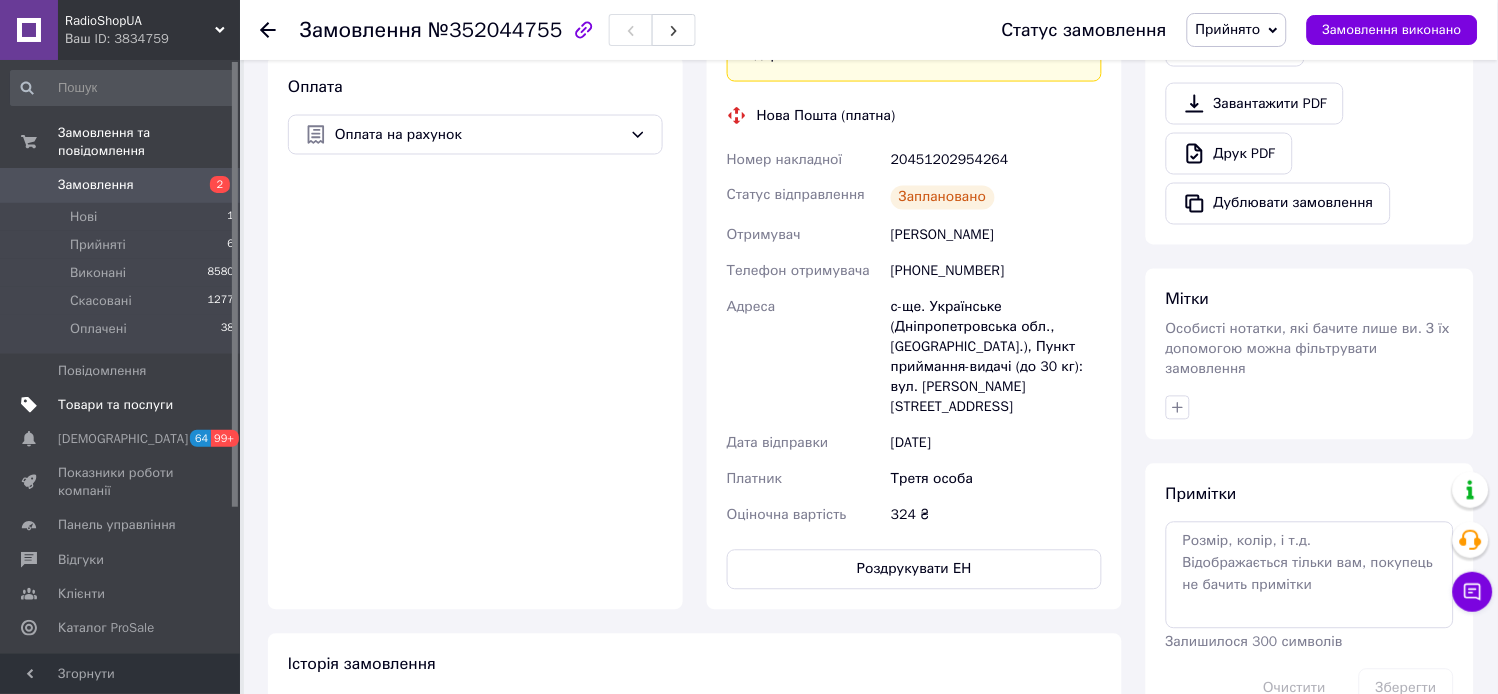 click on "Товари та послуги" at bounding box center (115, 405) 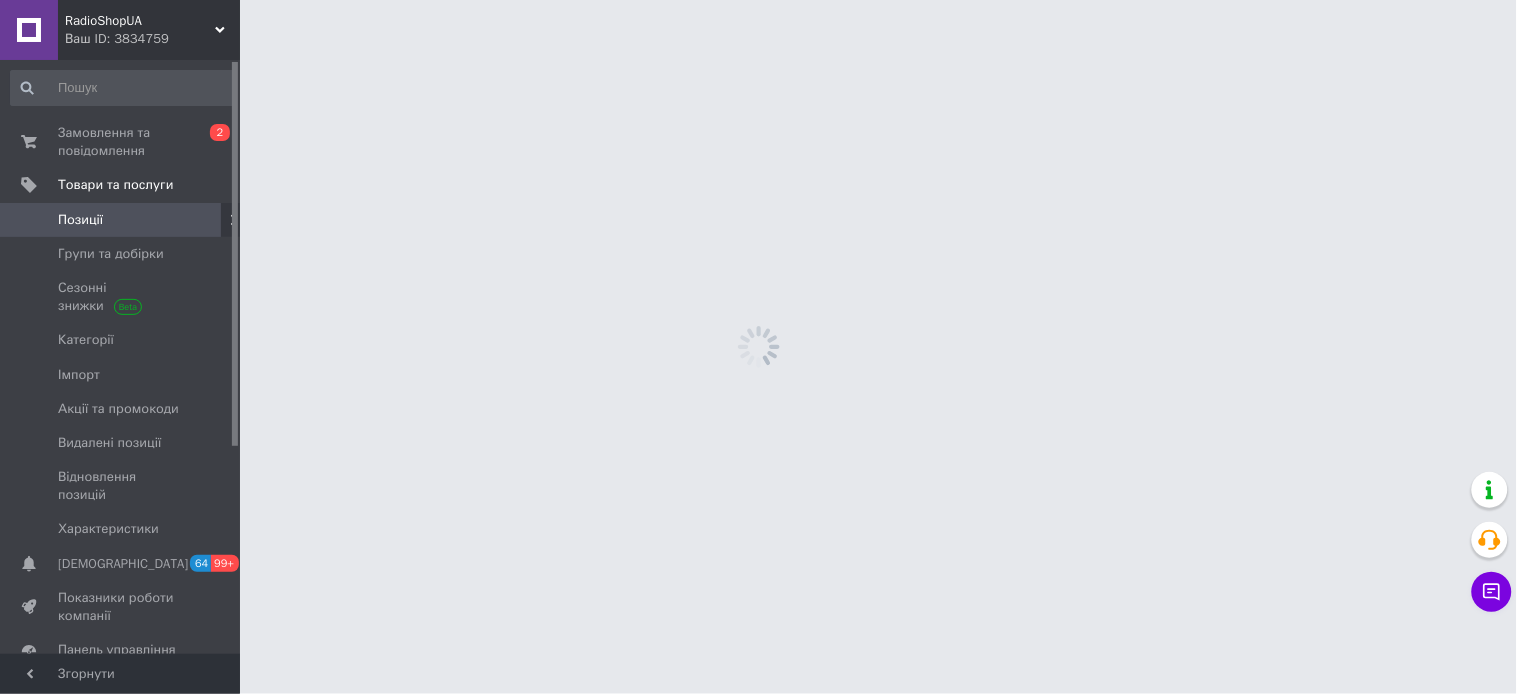 click on "Позиції" at bounding box center [80, 220] 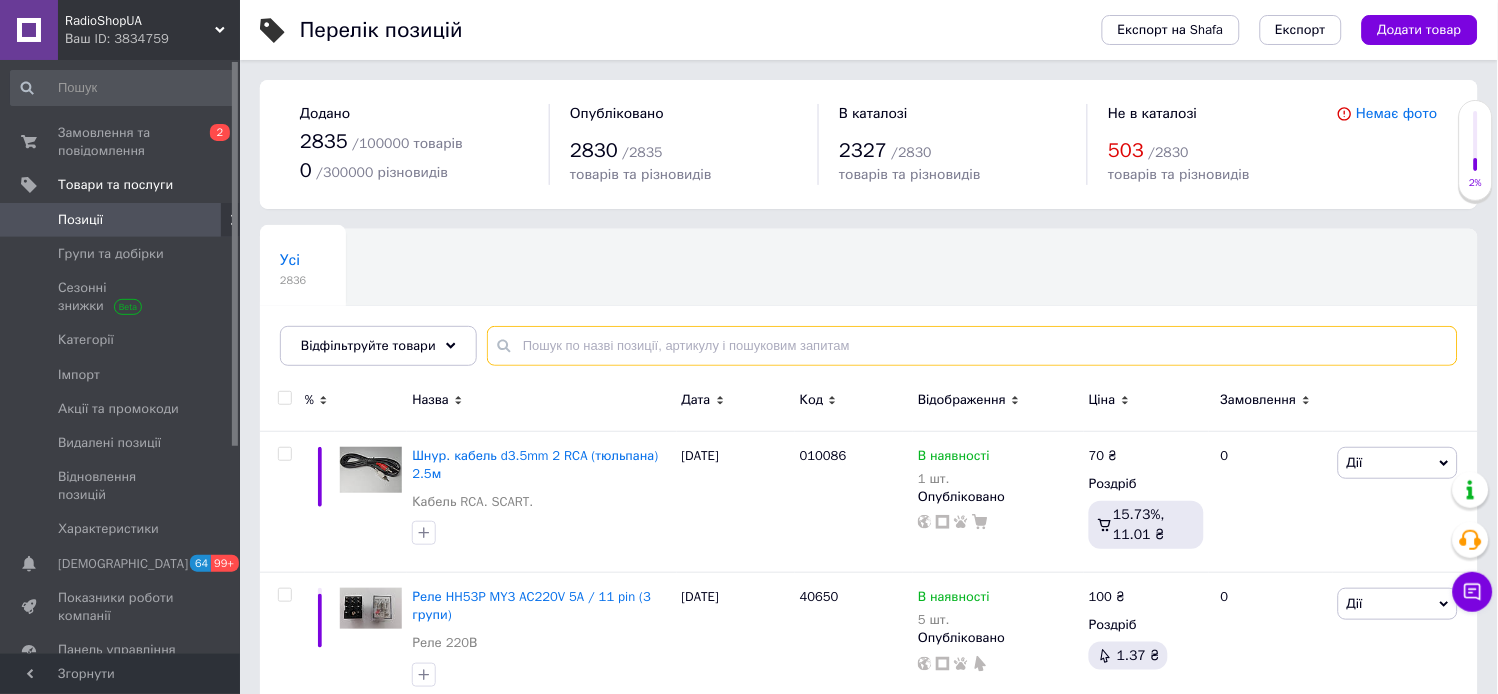 click at bounding box center [972, 346] 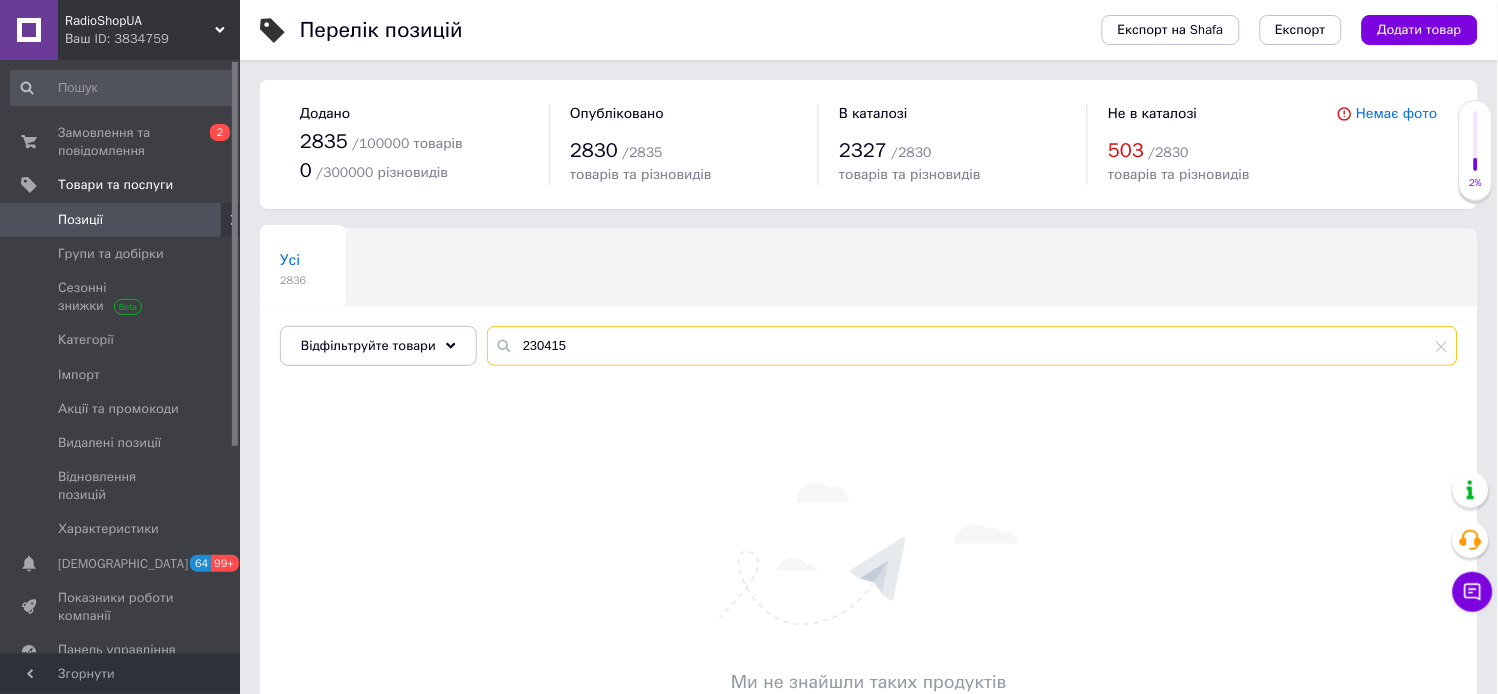 type on "230415" 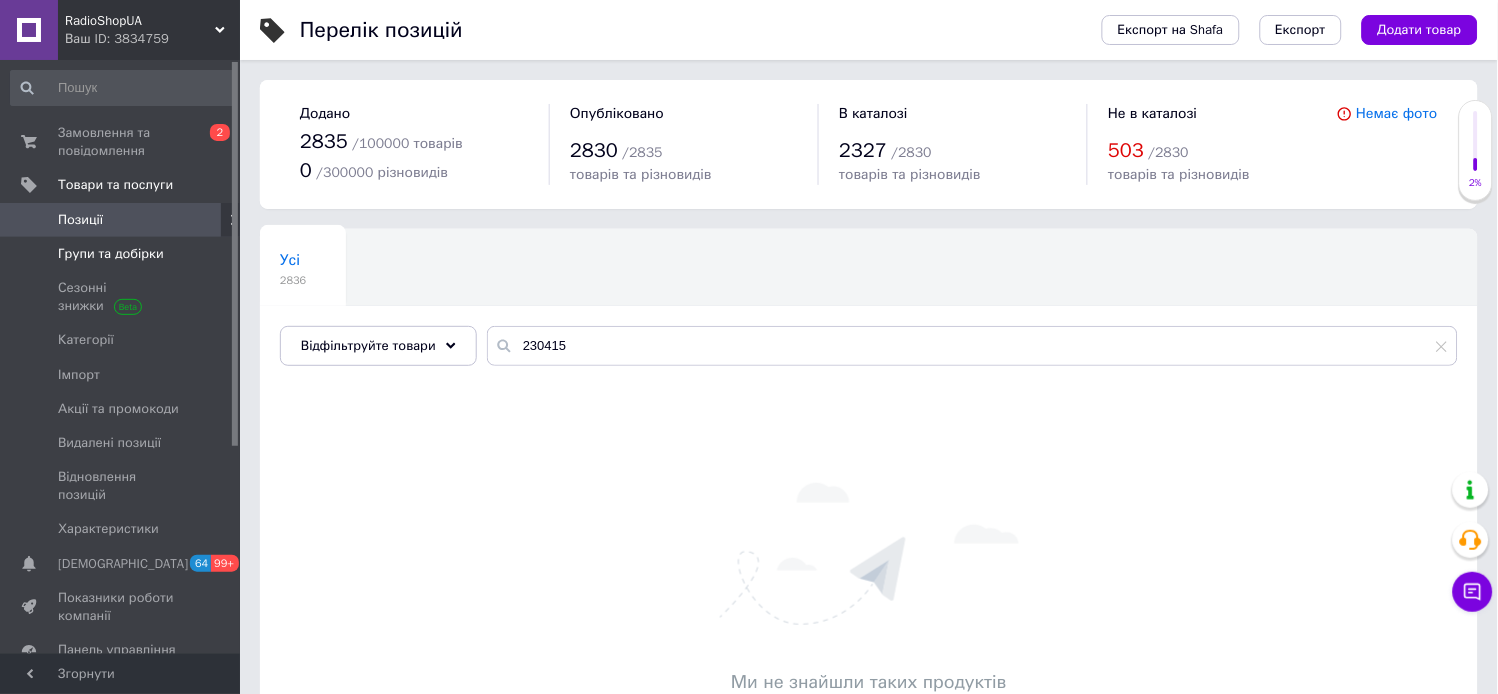 click on "Групи та добірки" at bounding box center (111, 254) 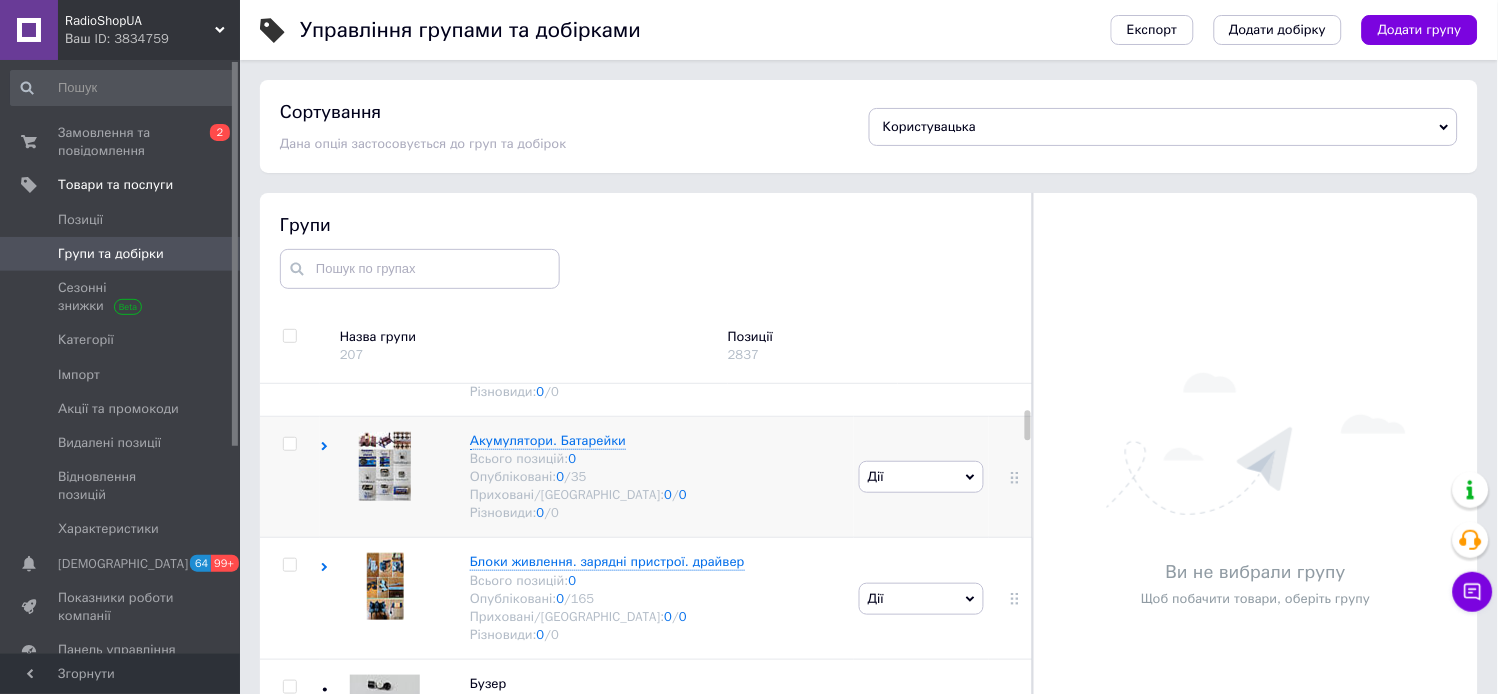 scroll, scrollTop: 333, scrollLeft: 0, axis: vertical 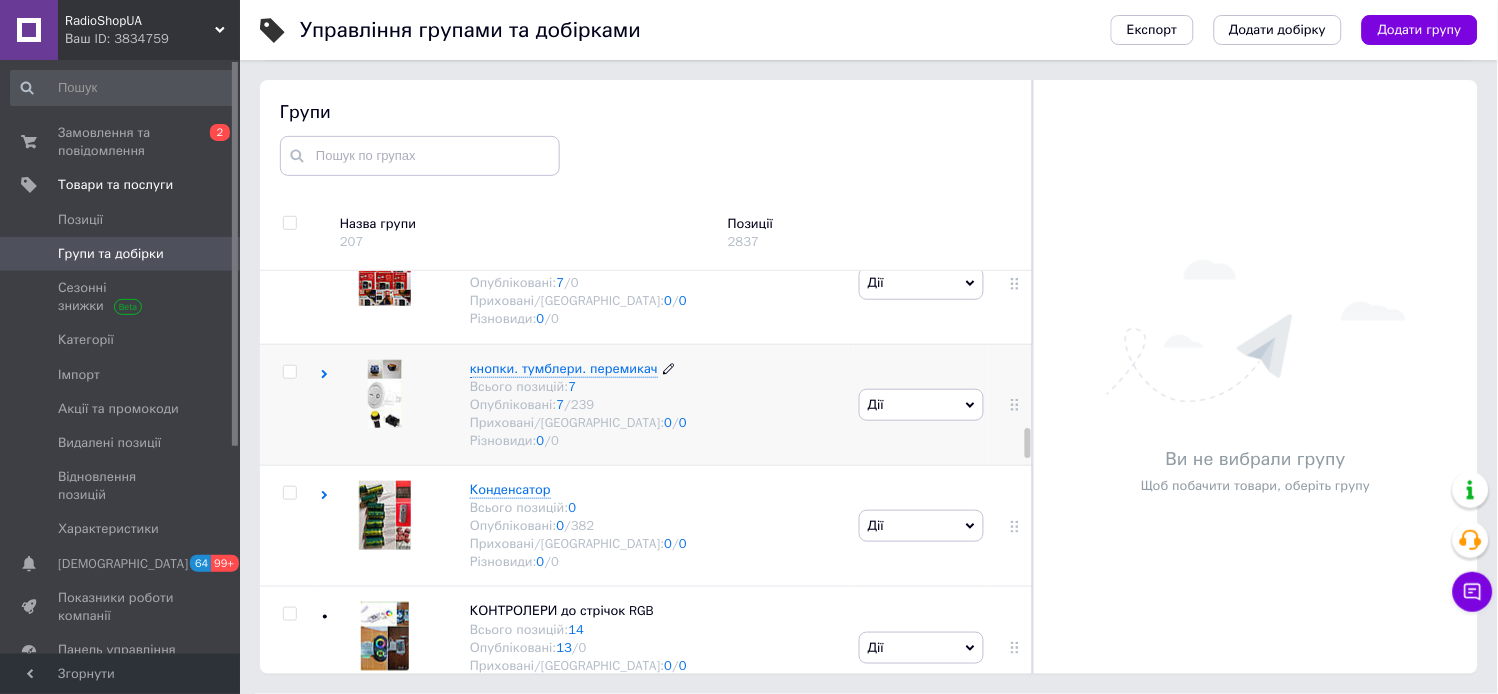 click on "Всього позицій:  7" at bounding box center [578, 387] 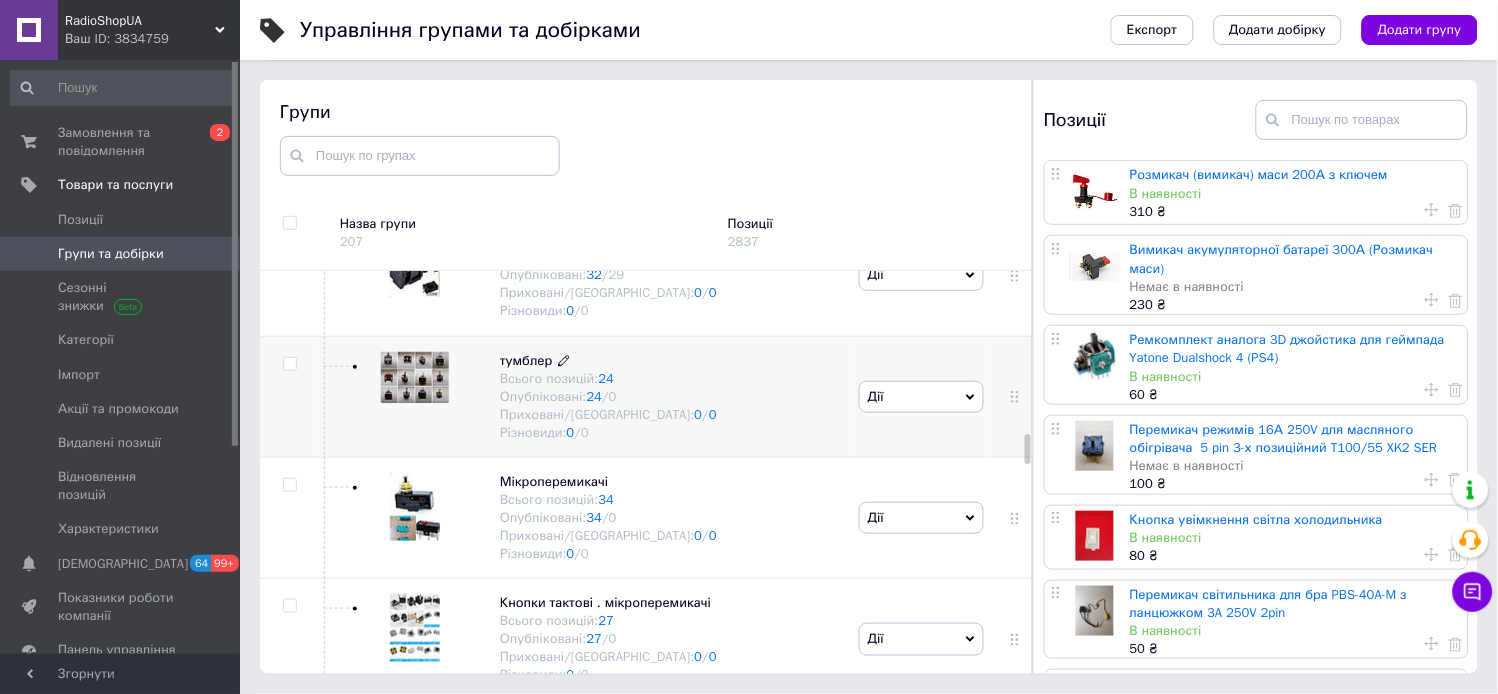 scroll, scrollTop: 2777, scrollLeft: 0, axis: vertical 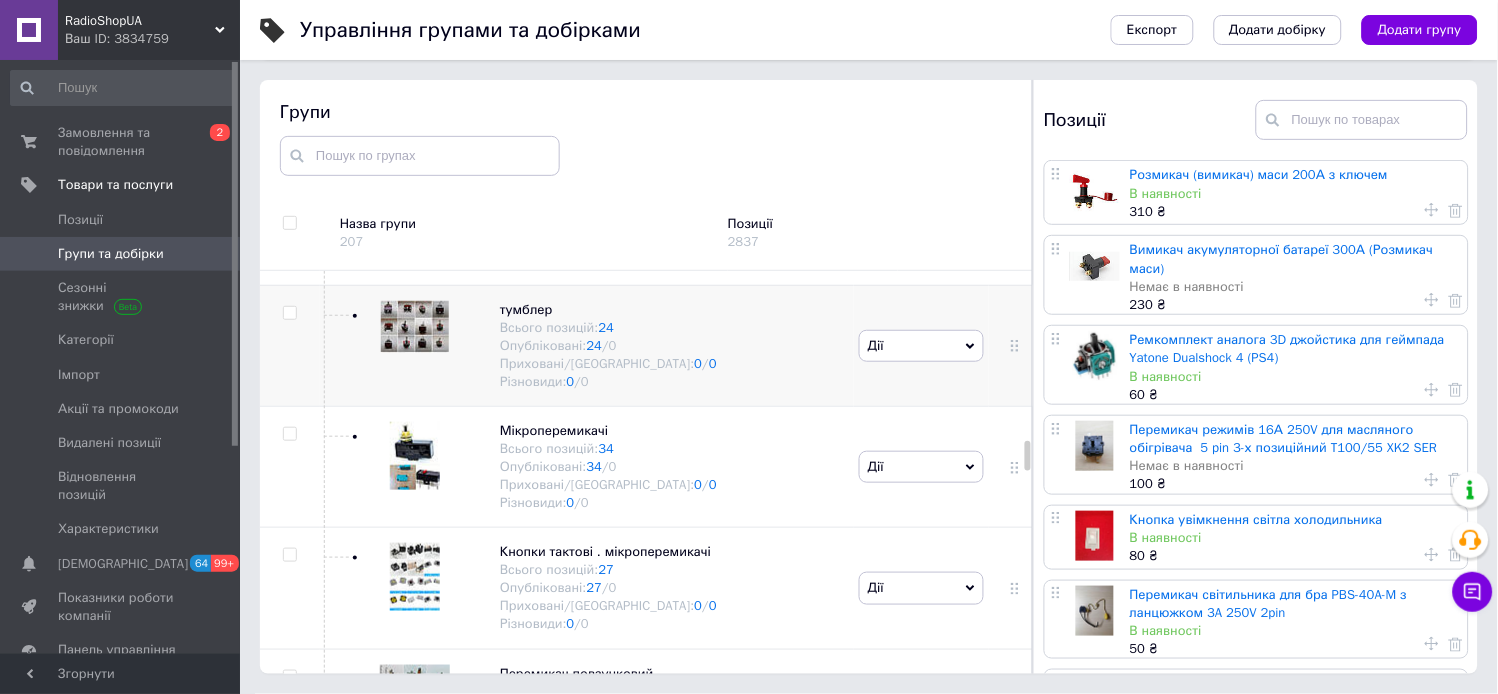 click on "Дії" at bounding box center [921, 346] 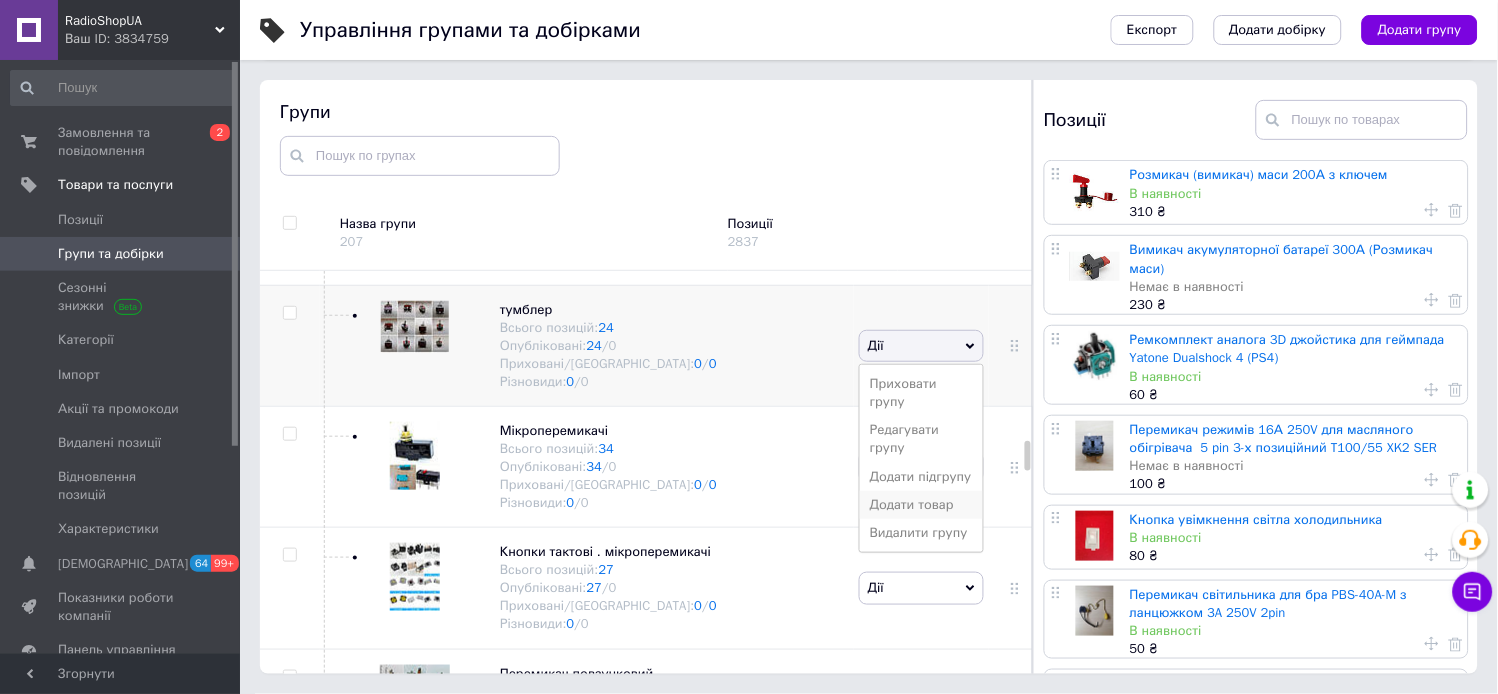click on "Додати товар" at bounding box center [921, 505] 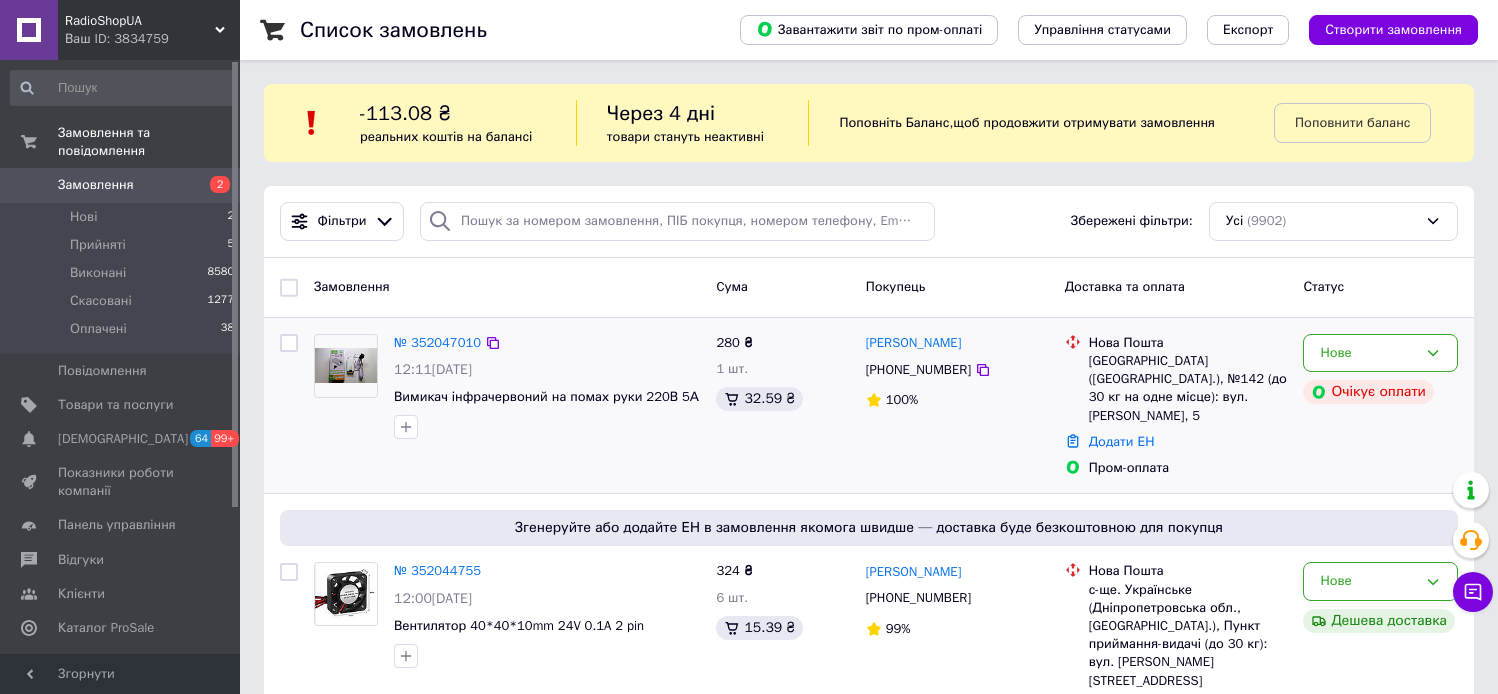 scroll, scrollTop: 0, scrollLeft: 0, axis: both 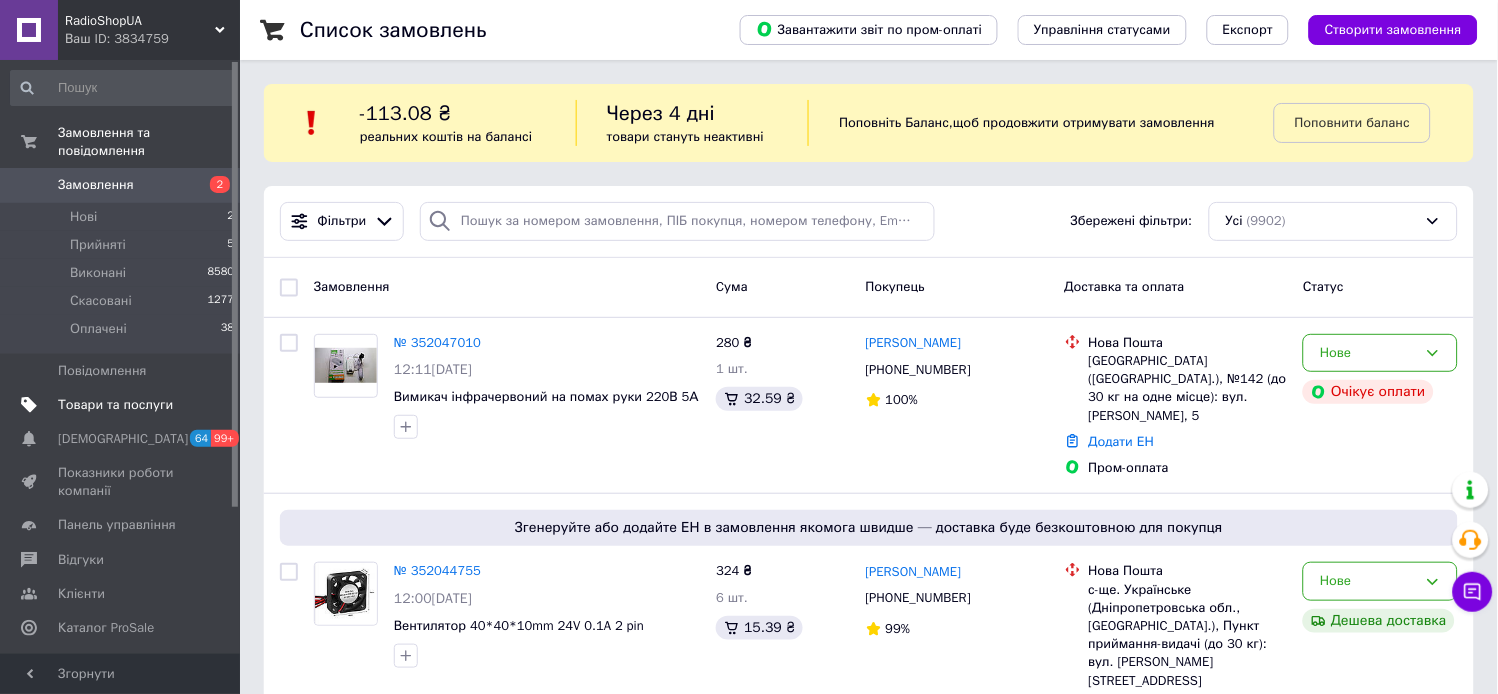 click on "Товари та послуги" at bounding box center [115, 405] 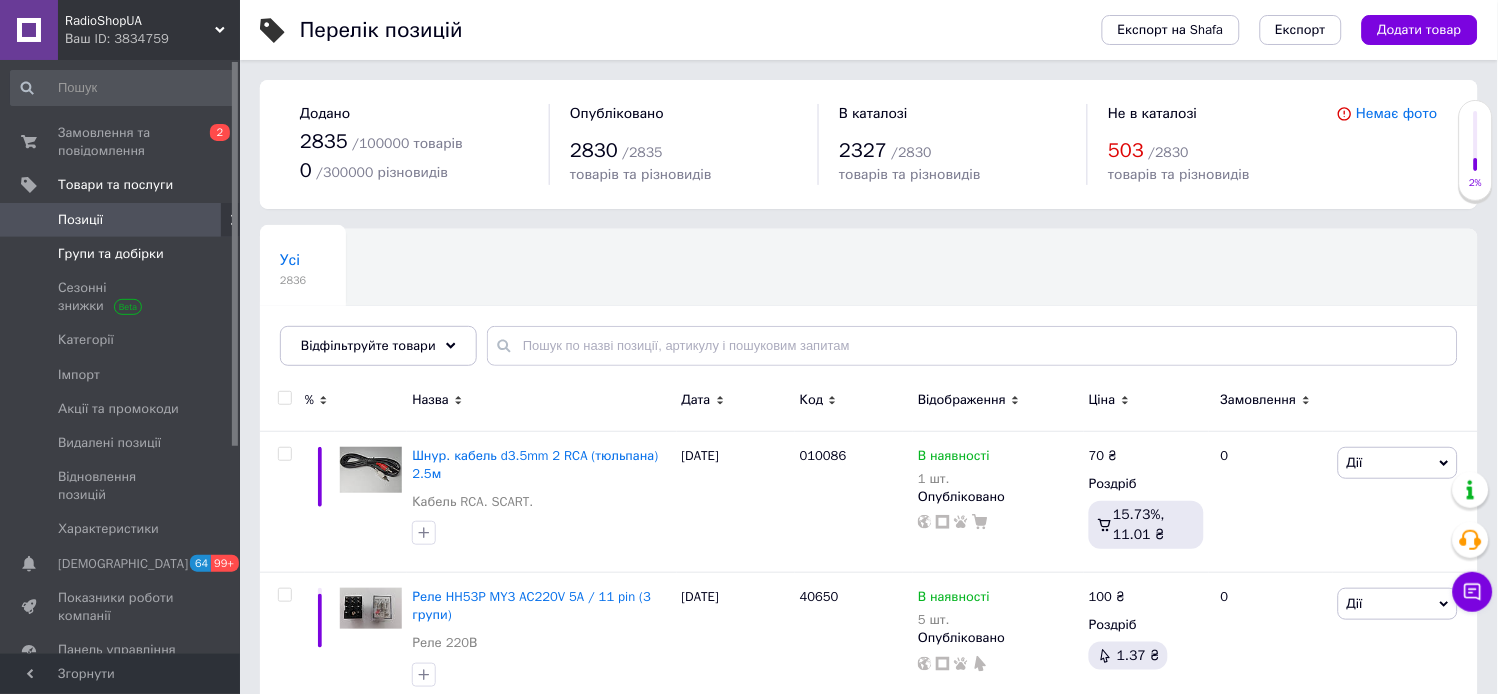 click on "Групи та добірки" at bounding box center [111, 254] 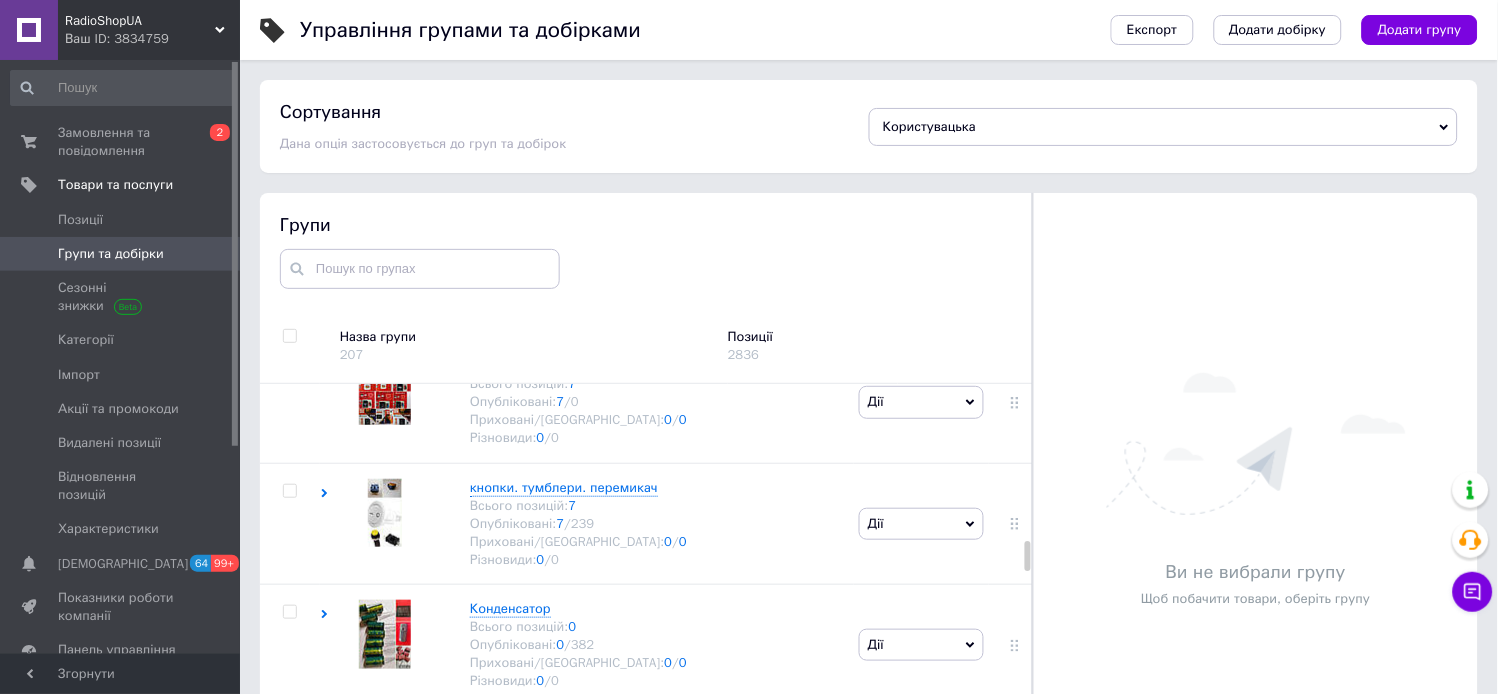 scroll, scrollTop: 2111, scrollLeft: 0, axis: vertical 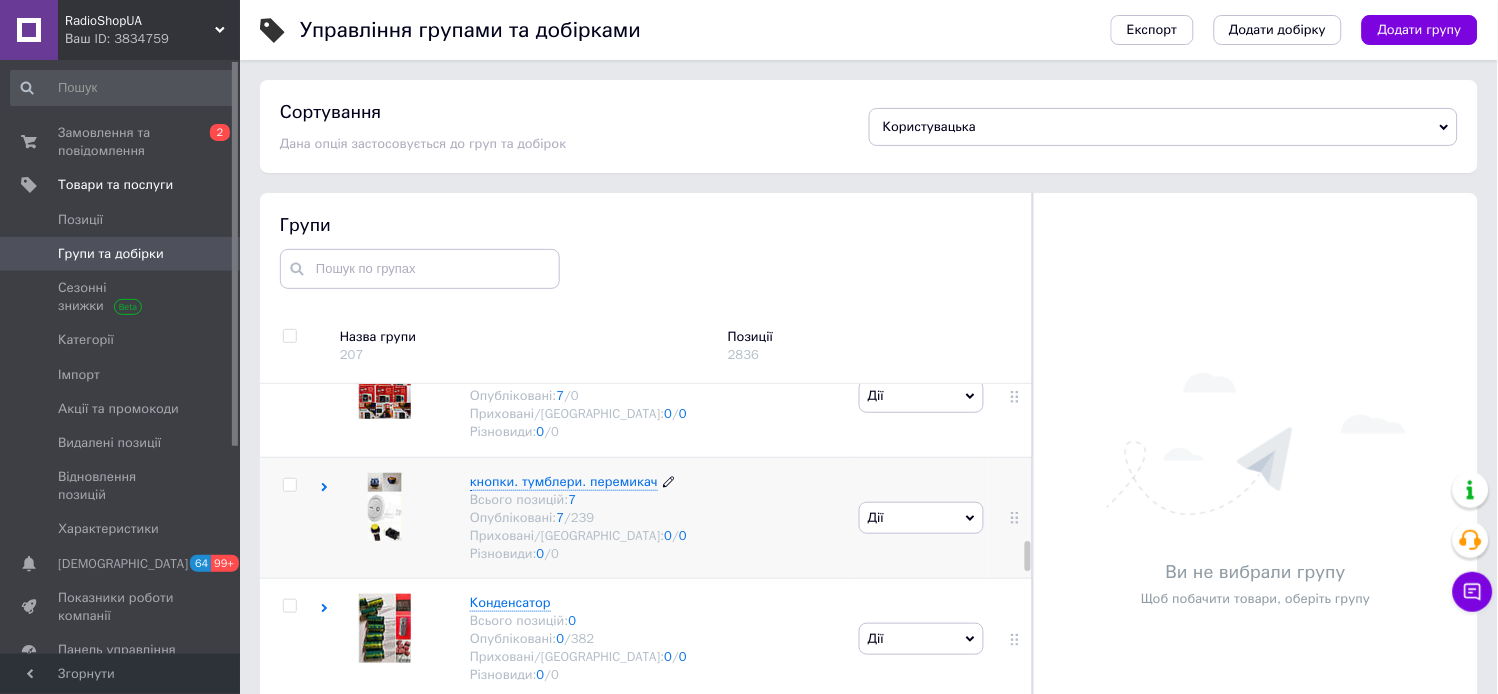 click on "кнопки. тумблери. перемикач" at bounding box center [564, 481] 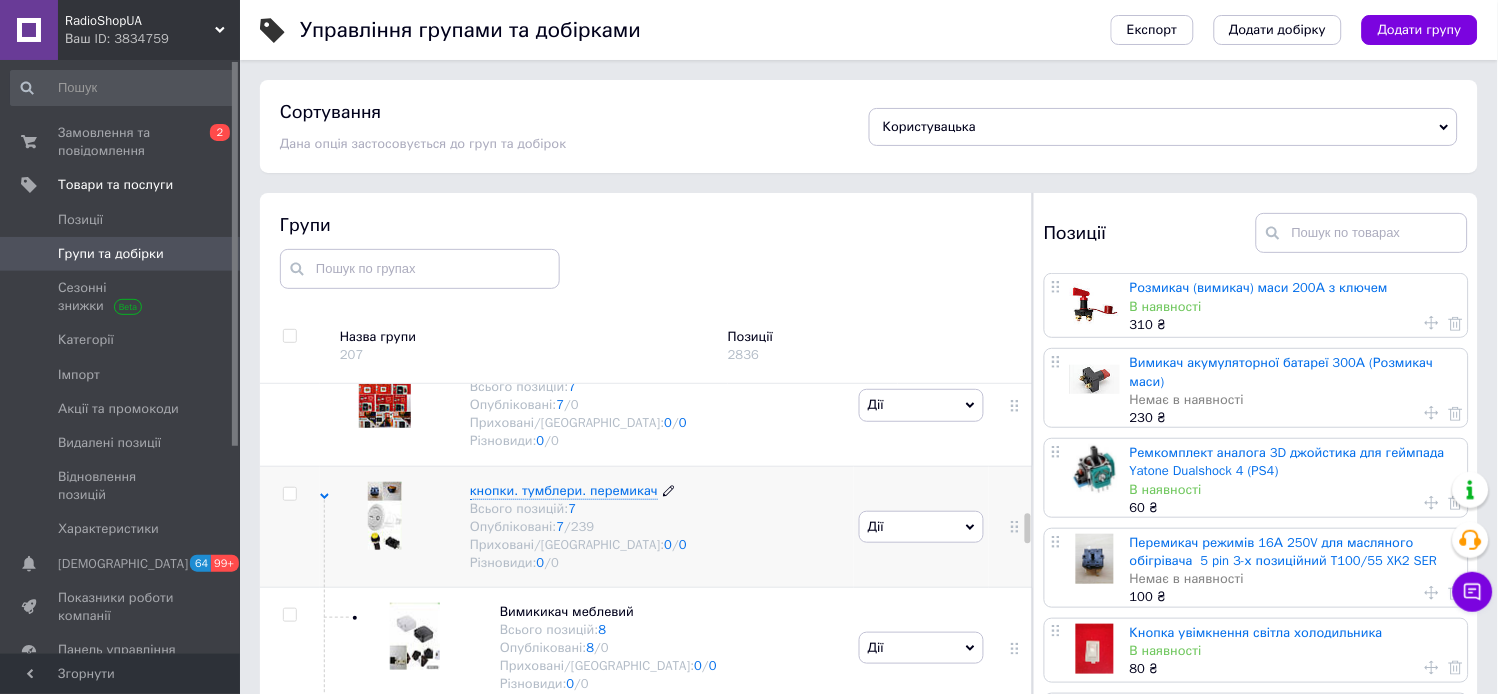 scroll, scrollTop: 2111, scrollLeft: 0, axis: vertical 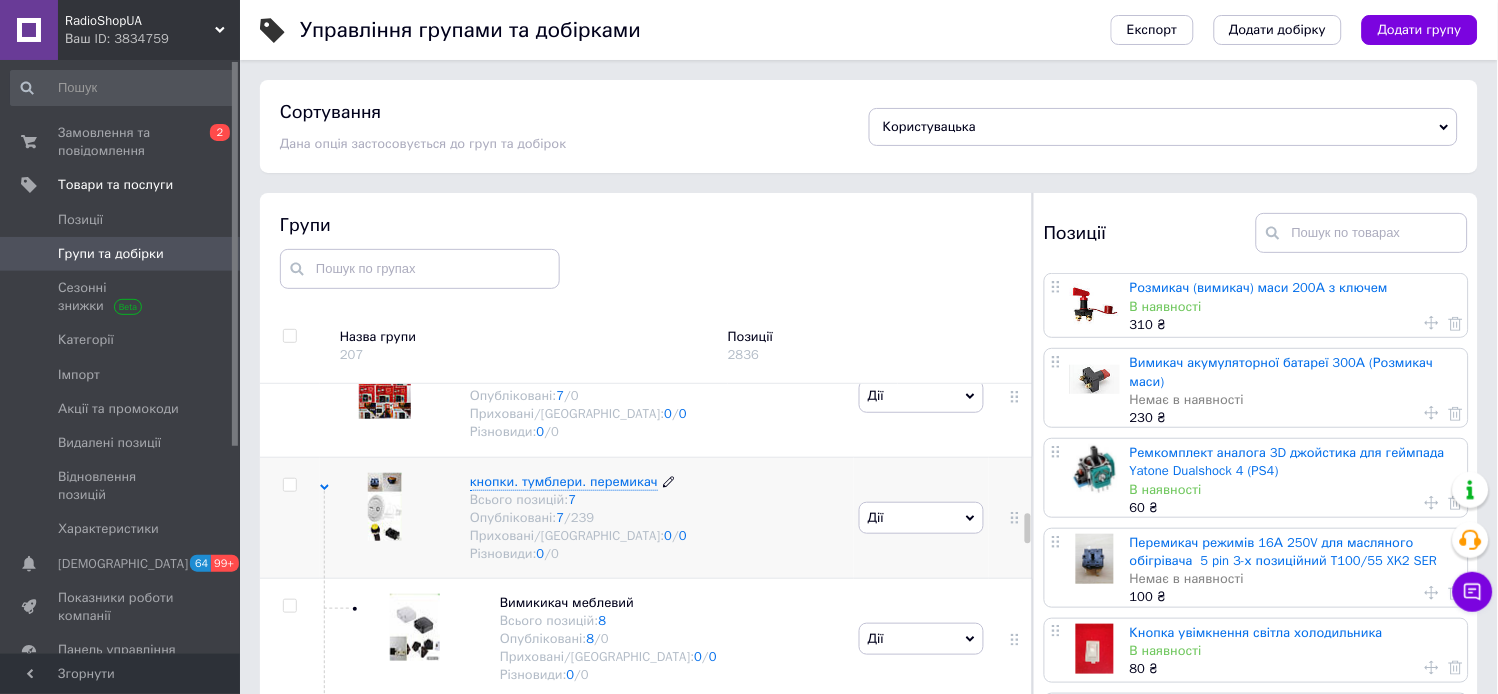 click on "кнопки. тумблери. перемикач" at bounding box center (564, 481) 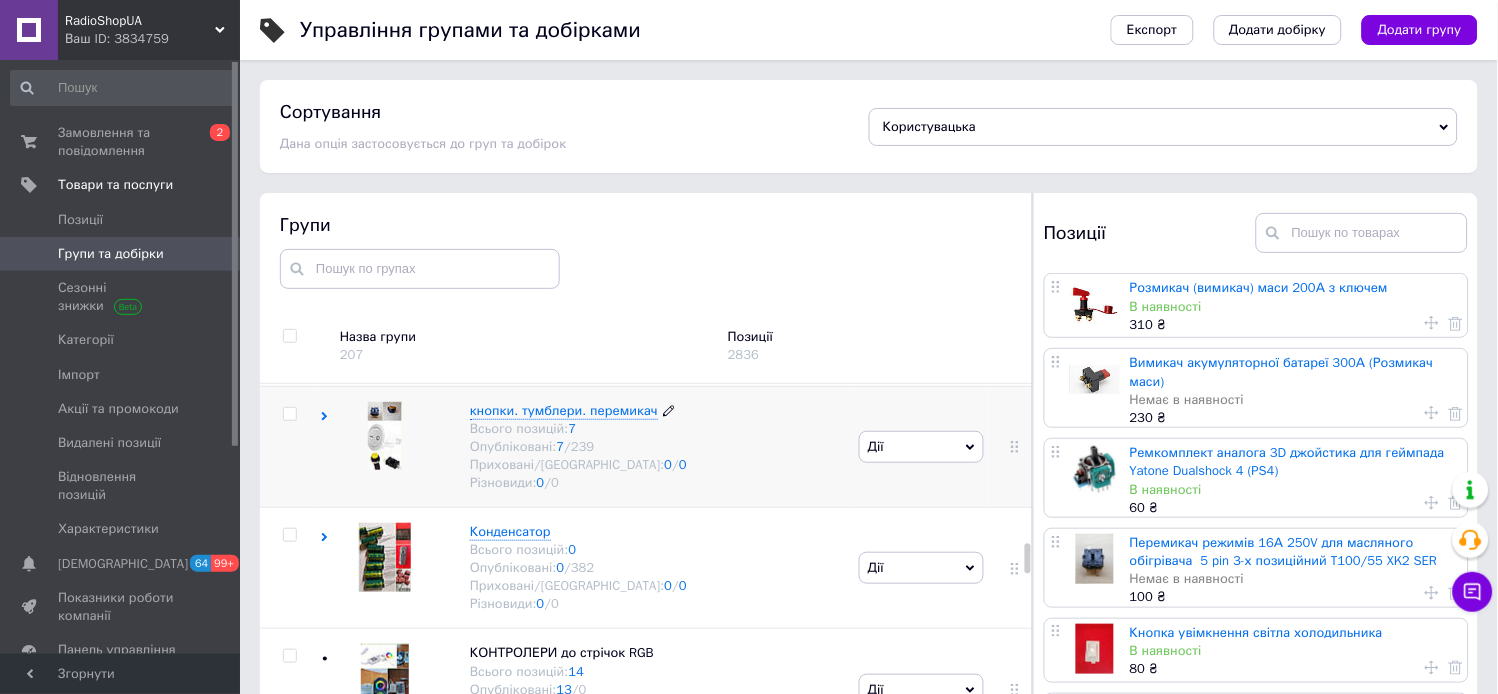 scroll, scrollTop: 2111, scrollLeft: 0, axis: vertical 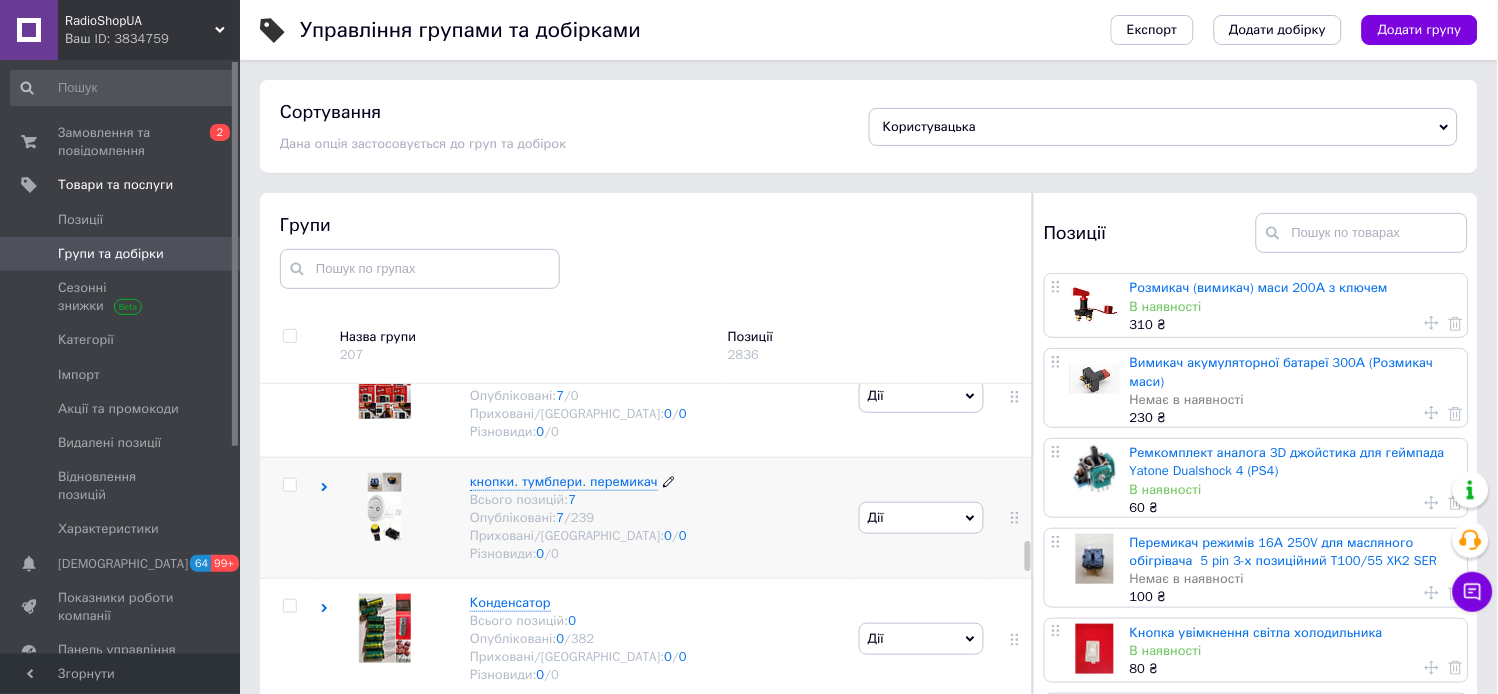 click on "кнопки. тумблери. перемикач" at bounding box center [564, 481] 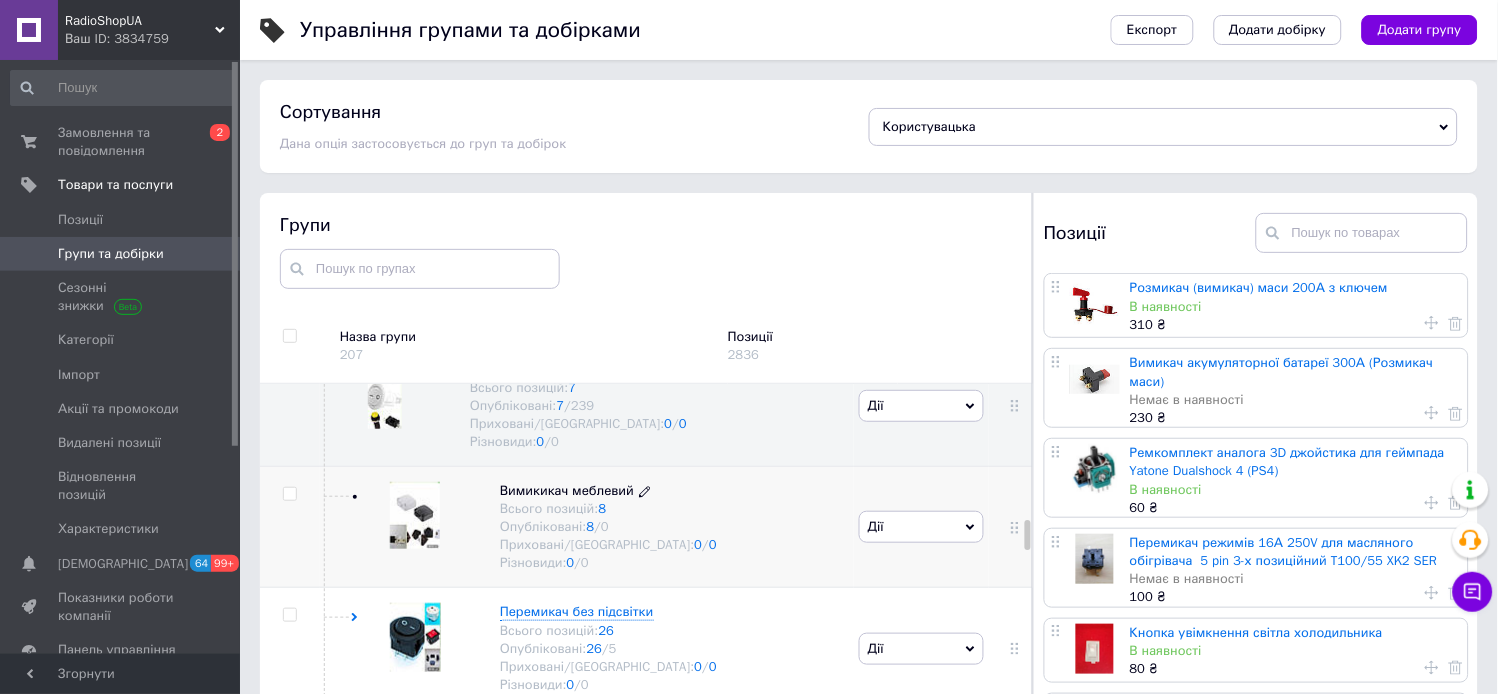 scroll, scrollTop: 2222, scrollLeft: 0, axis: vertical 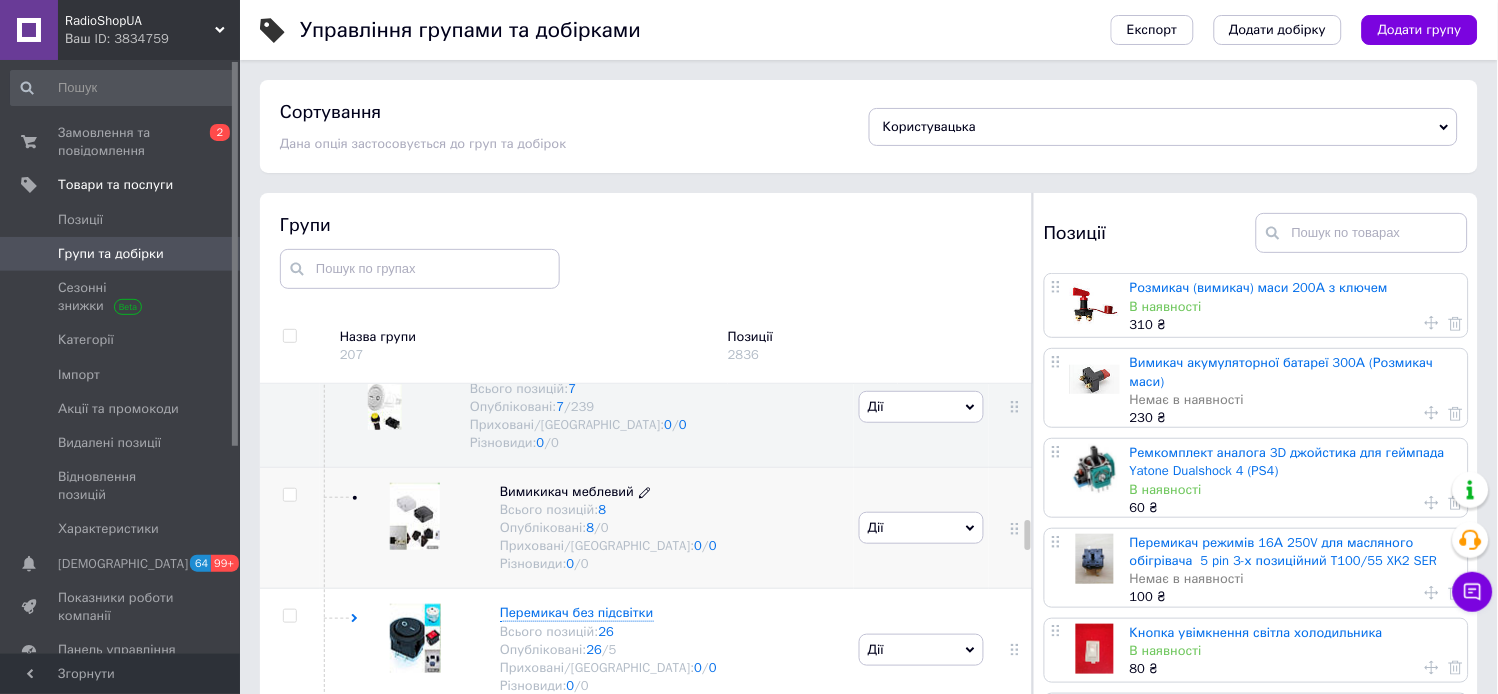 click on "Вимикикач меблевий" at bounding box center [567, 491] 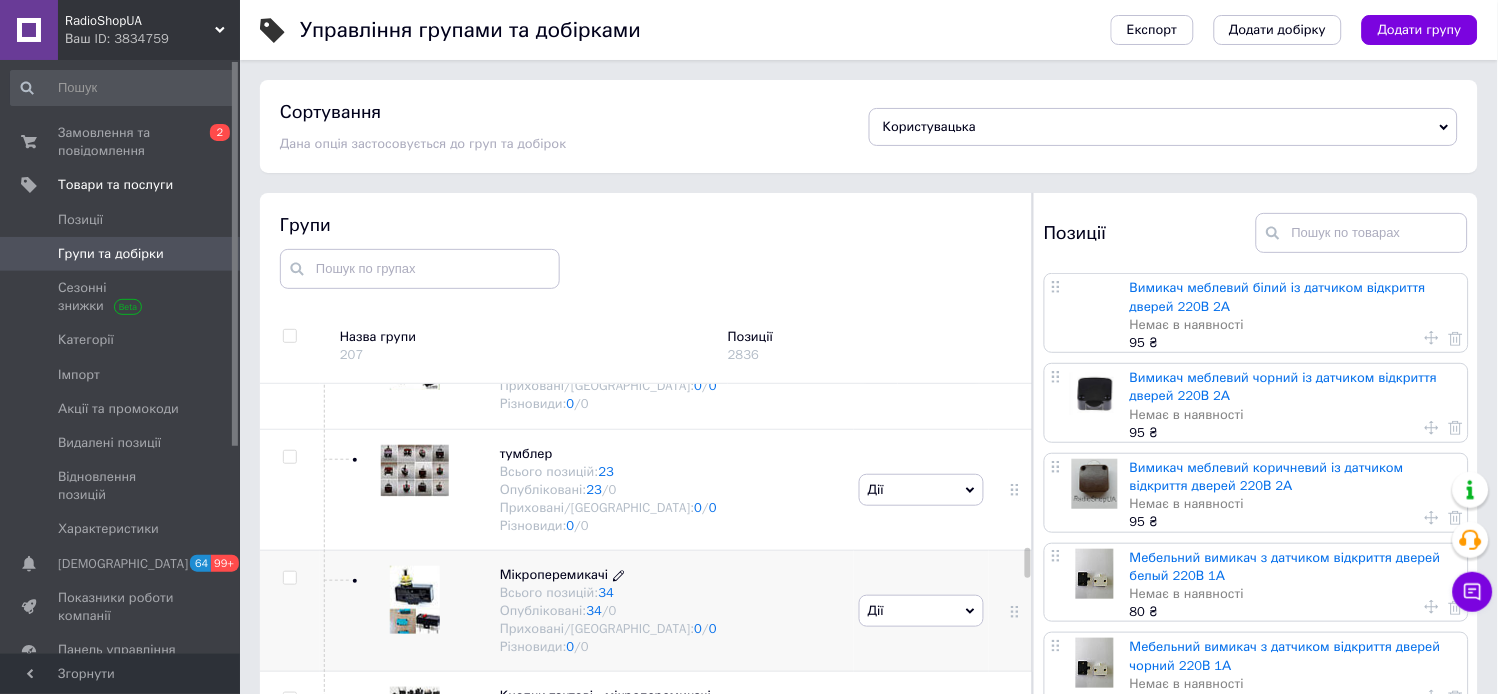 scroll, scrollTop: 2777, scrollLeft: 0, axis: vertical 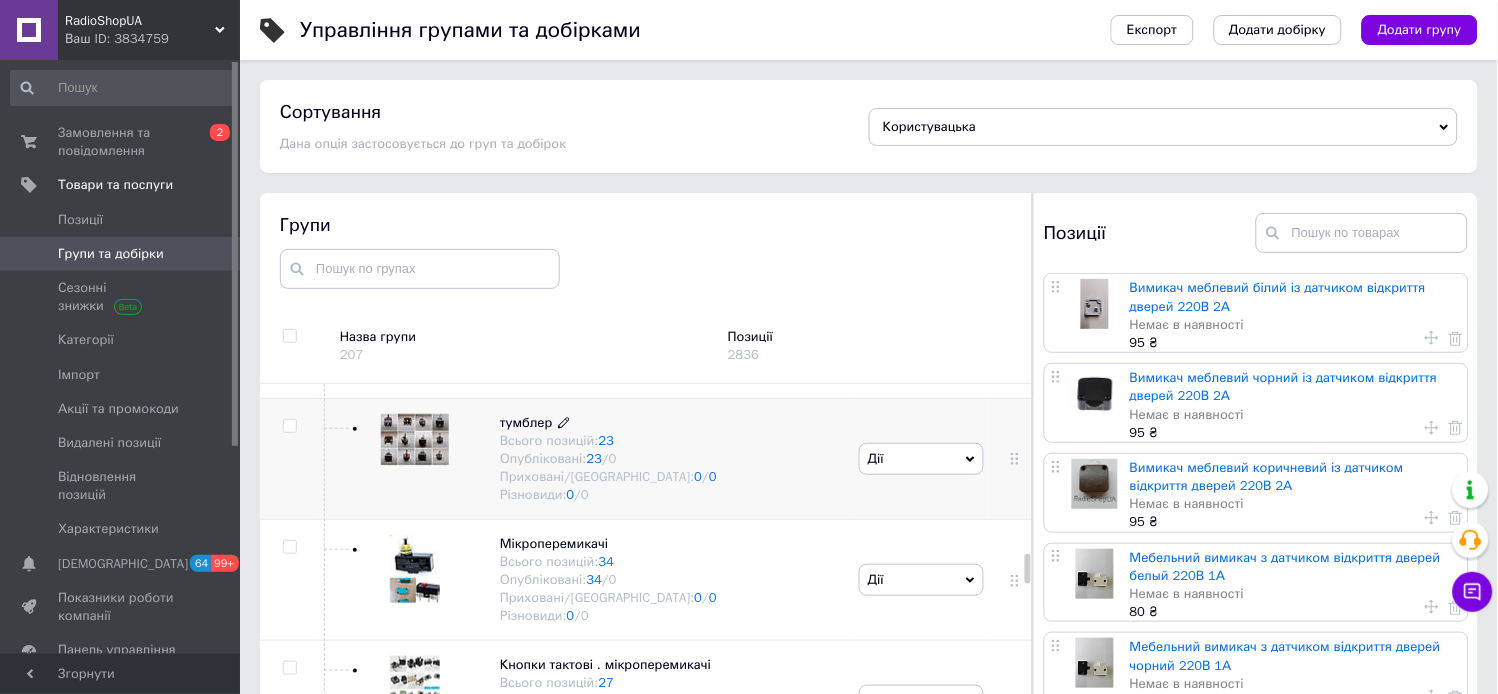 click on "тумблер" at bounding box center [526, 422] 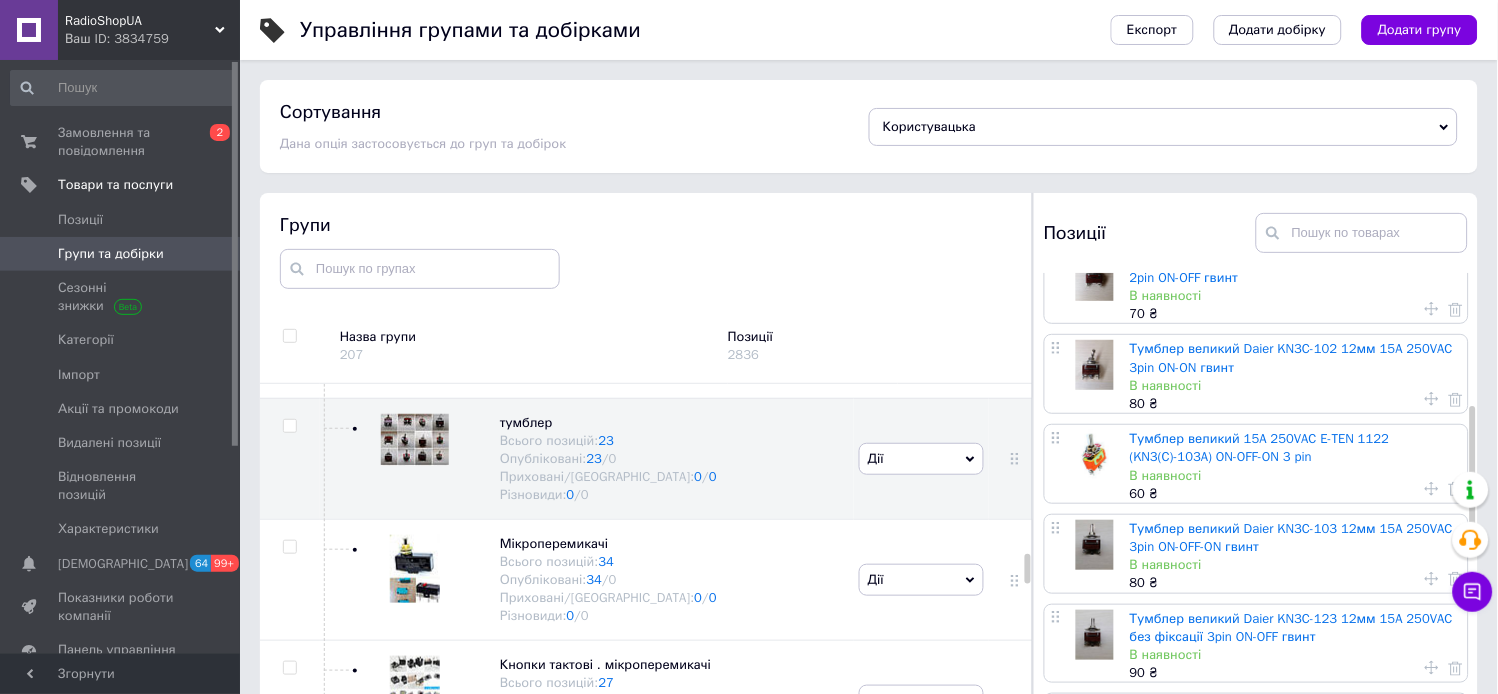 scroll, scrollTop: 1111, scrollLeft: 0, axis: vertical 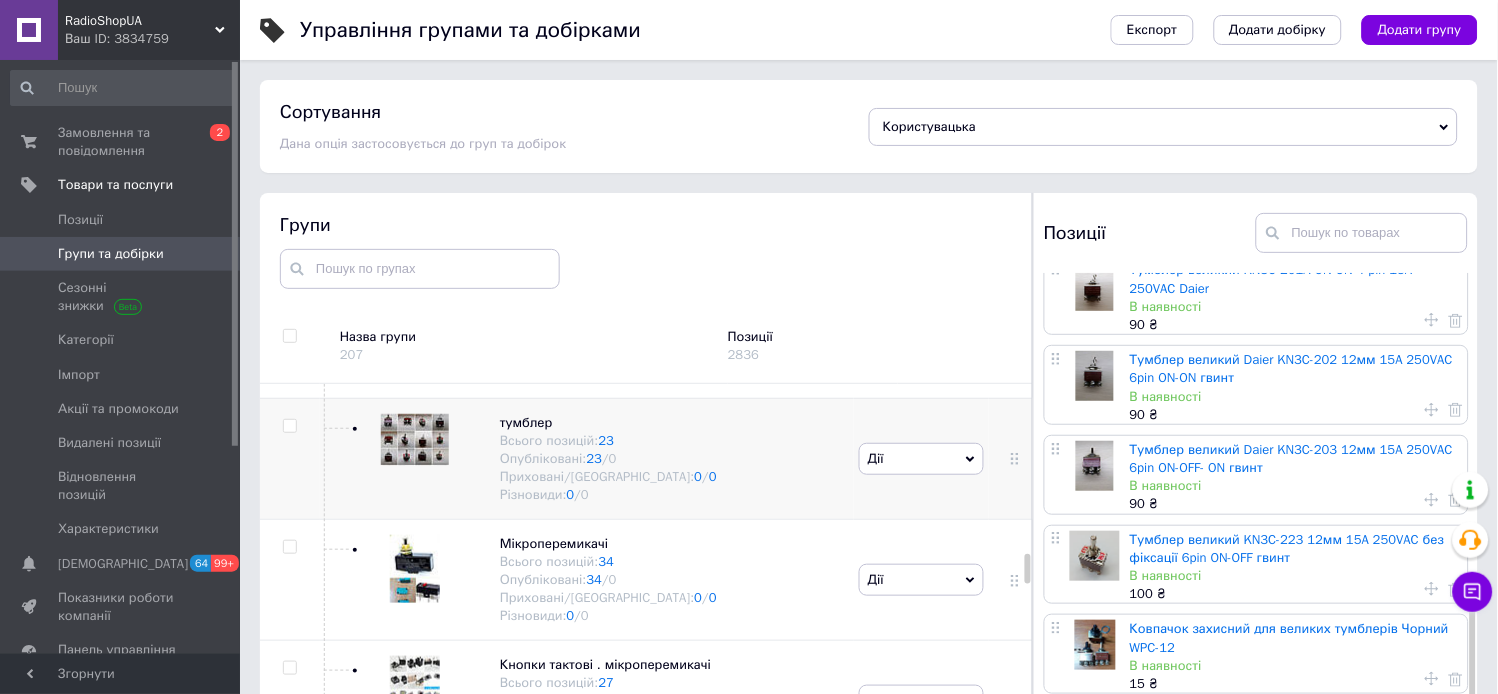 click 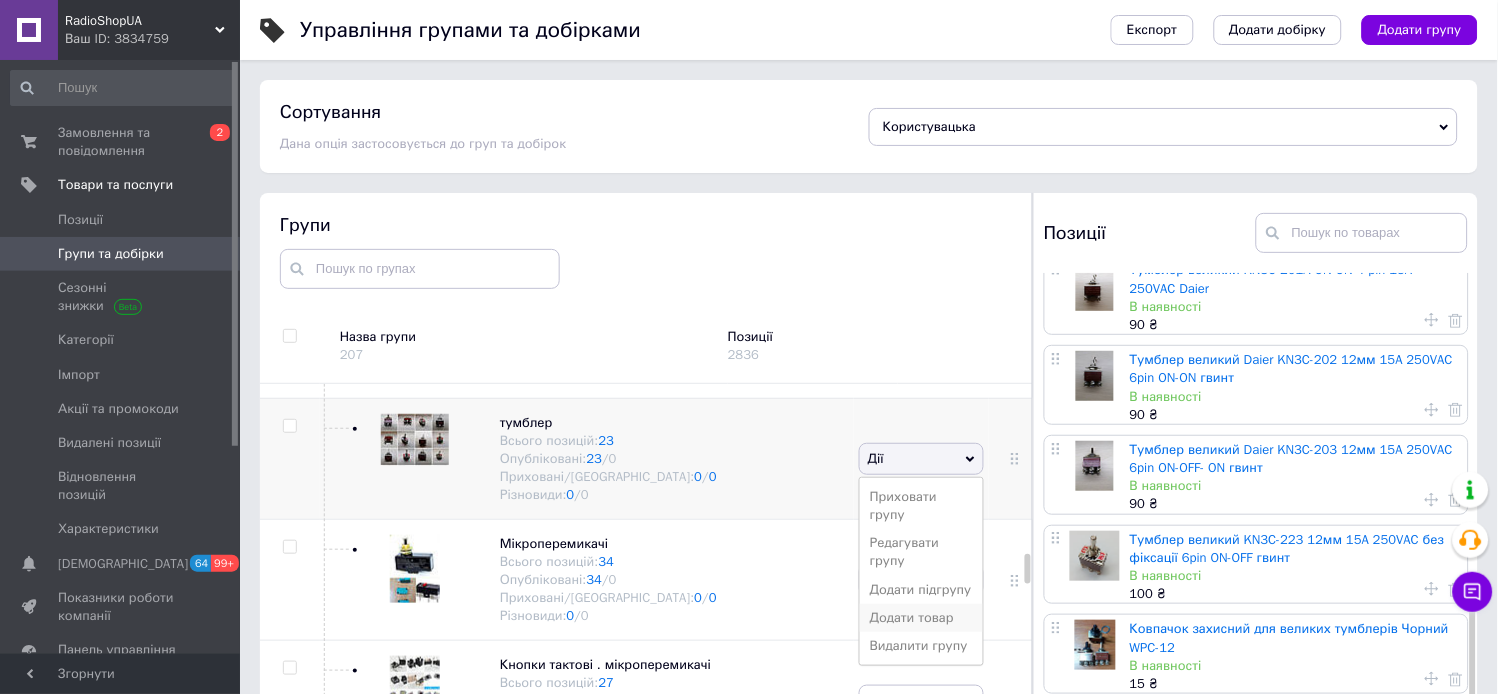 click on "Додати товар" at bounding box center [921, 618] 